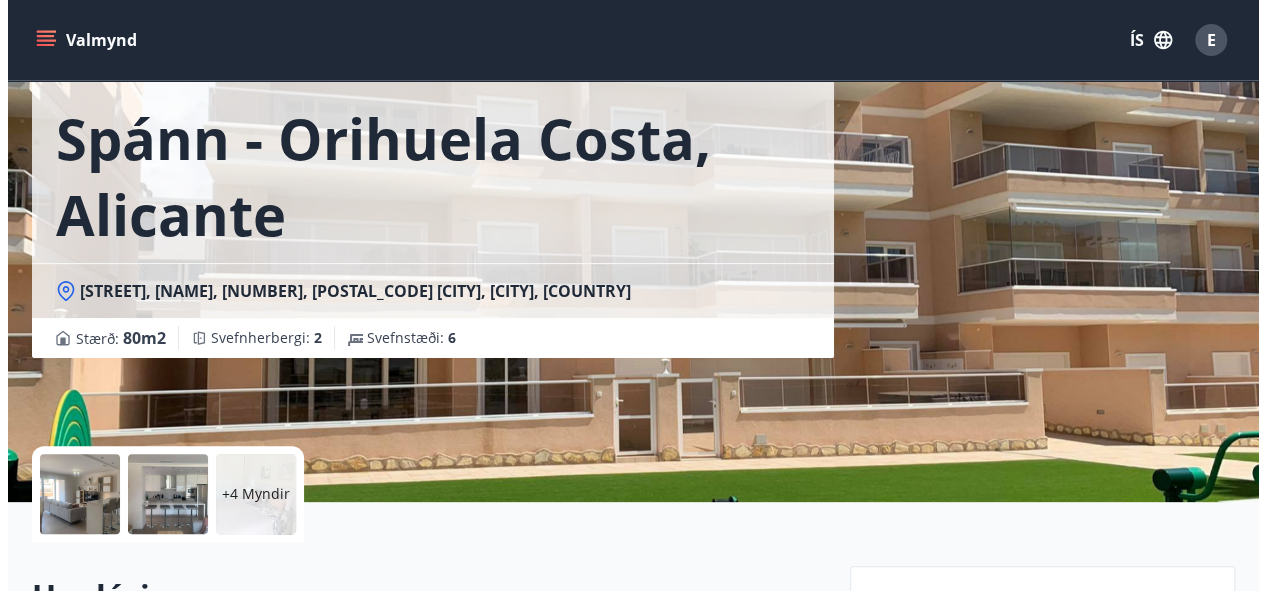 scroll, scrollTop: 300, scrollLeft: 0, axis: vertical 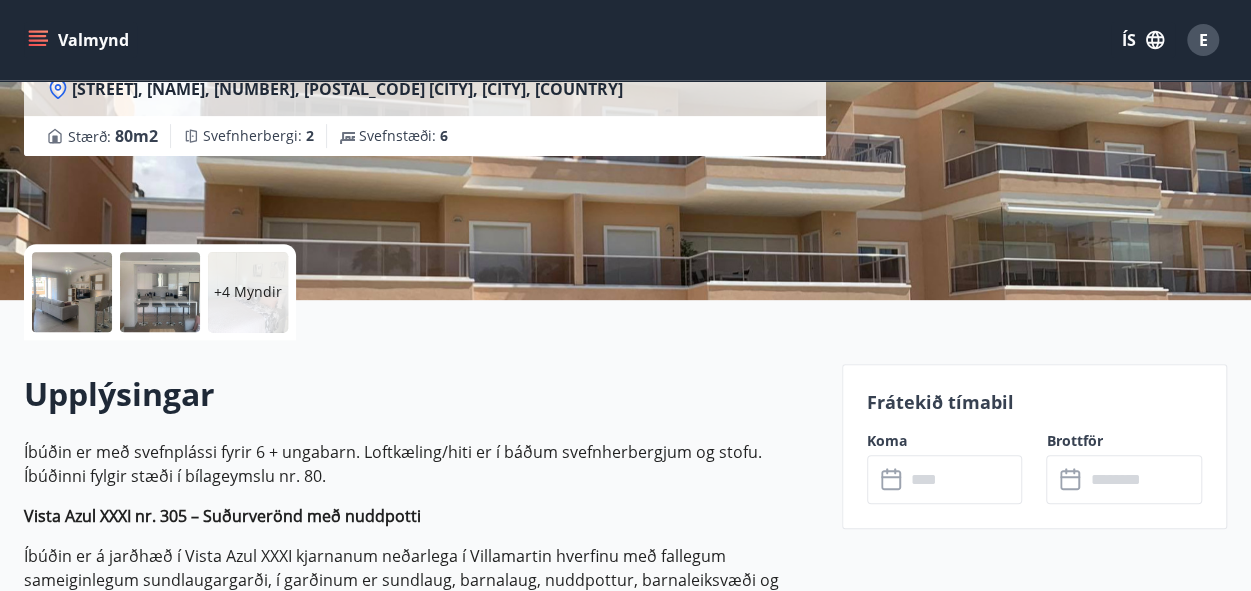 click at bounding box center (72, 292) 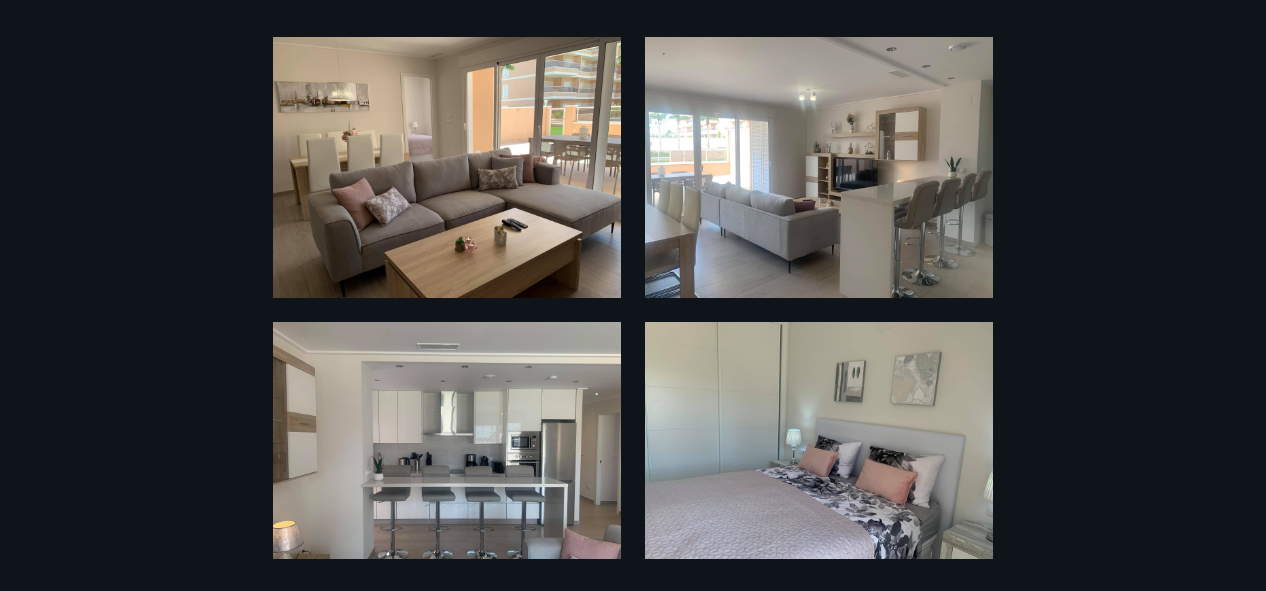 scroll, scrollTop: 0, scrollLeft: 0, axis: both 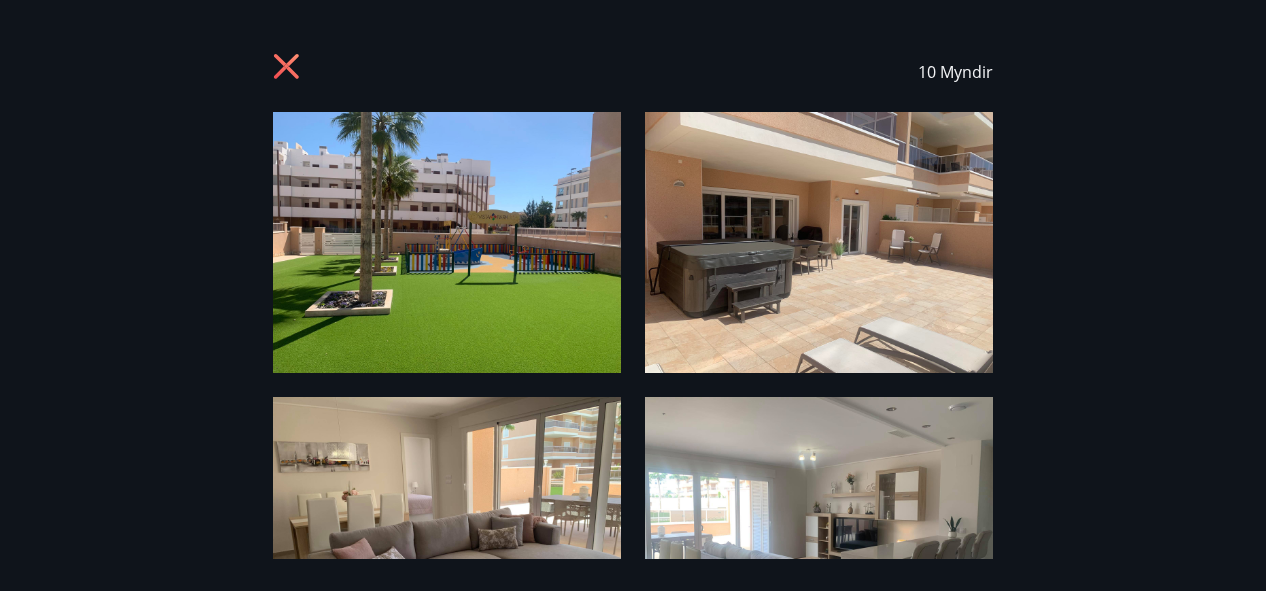 click at bounding box center (447, 242) 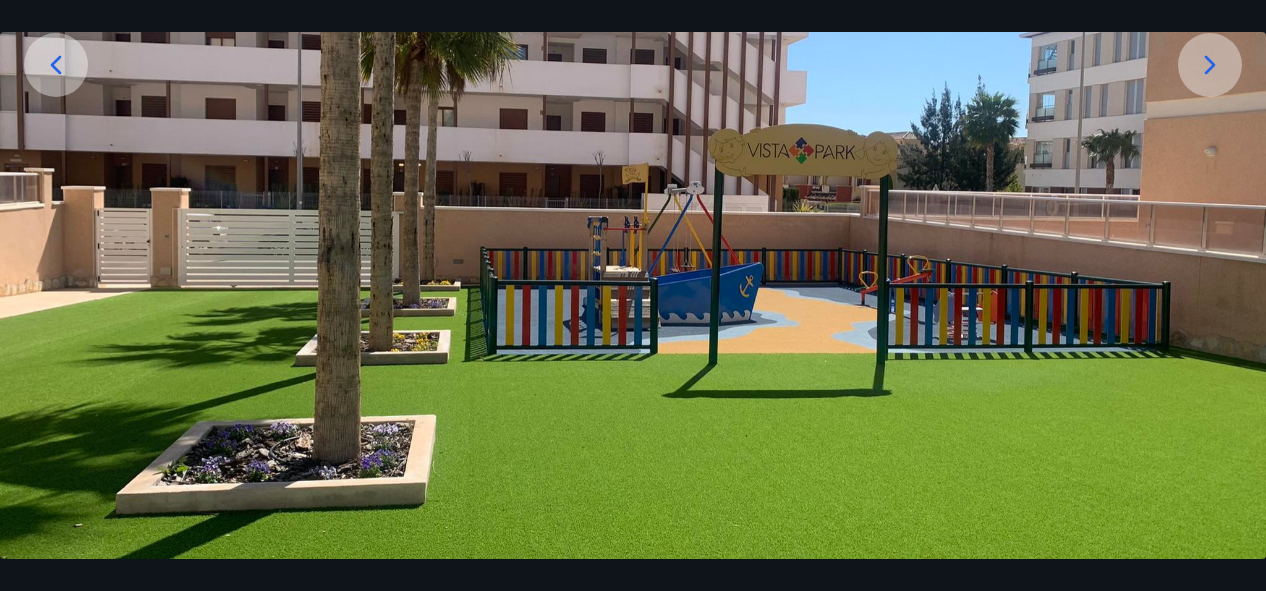scroll, scrollTop: 302, scrollLeft: 0, axis: vertical 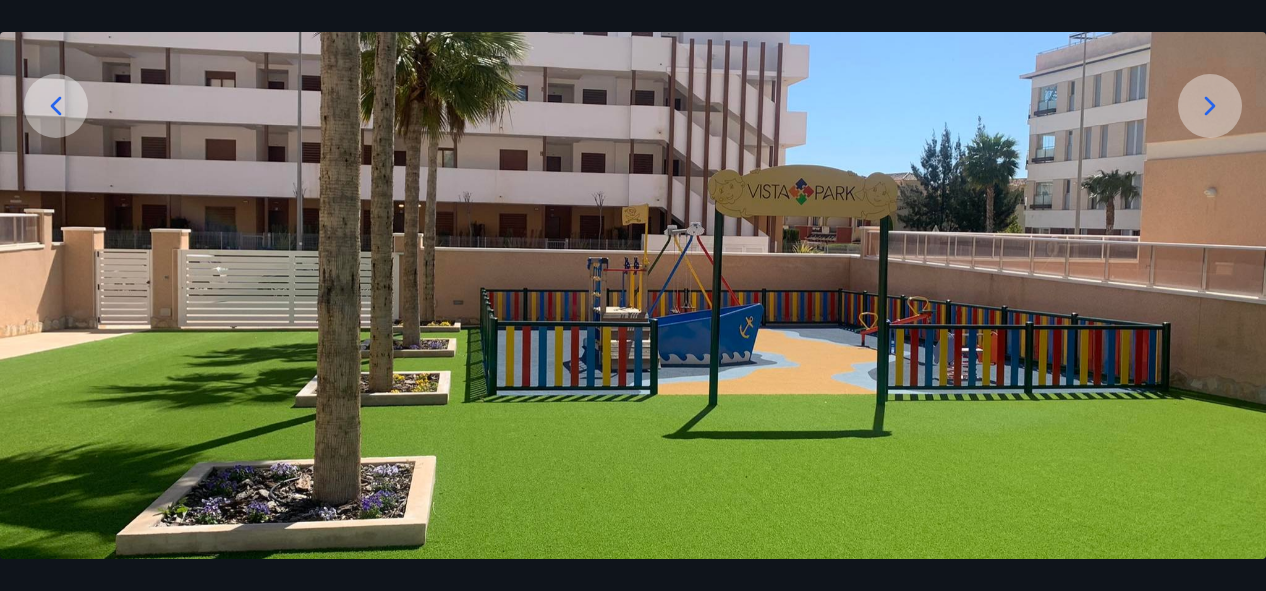 click at bounding box center (1210, 106) 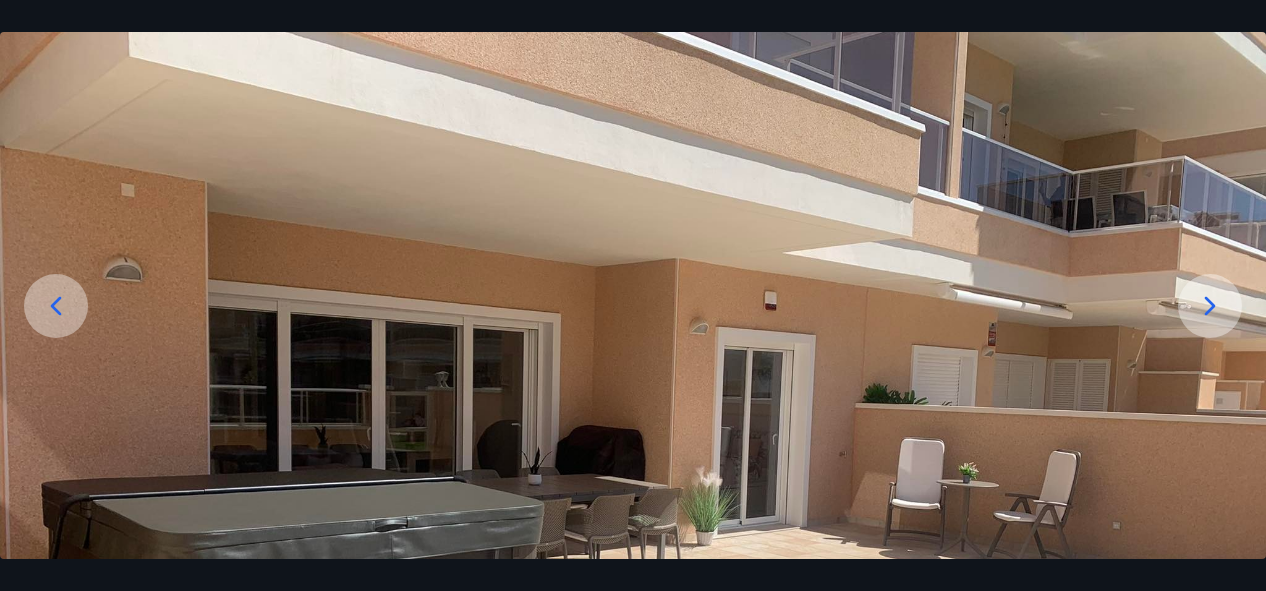 scroll, scrollTop: 202, scrollLeft: 0, axis: vertical 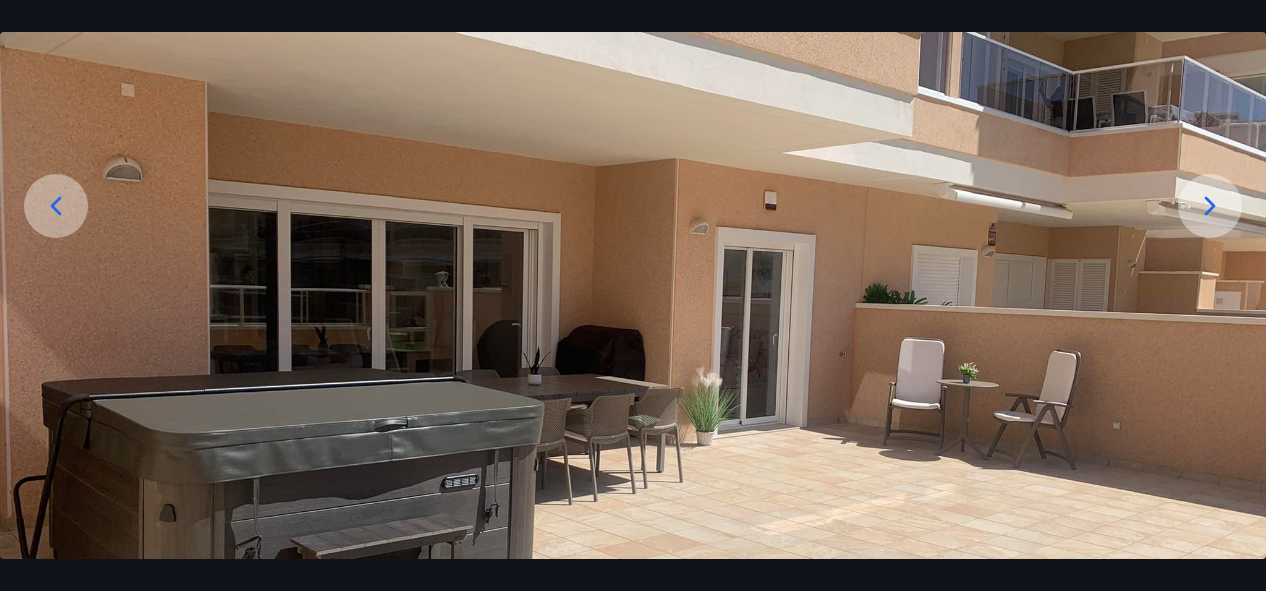click 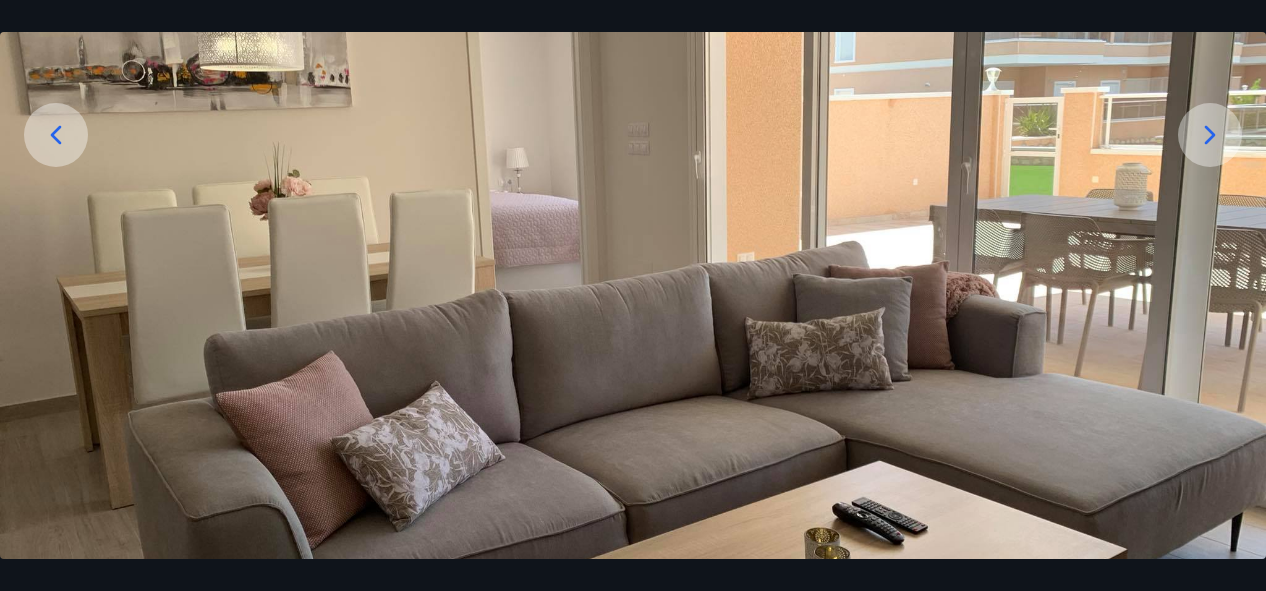 scroll, scrollTop: 100, scrollLeft: 0, axis: vertical 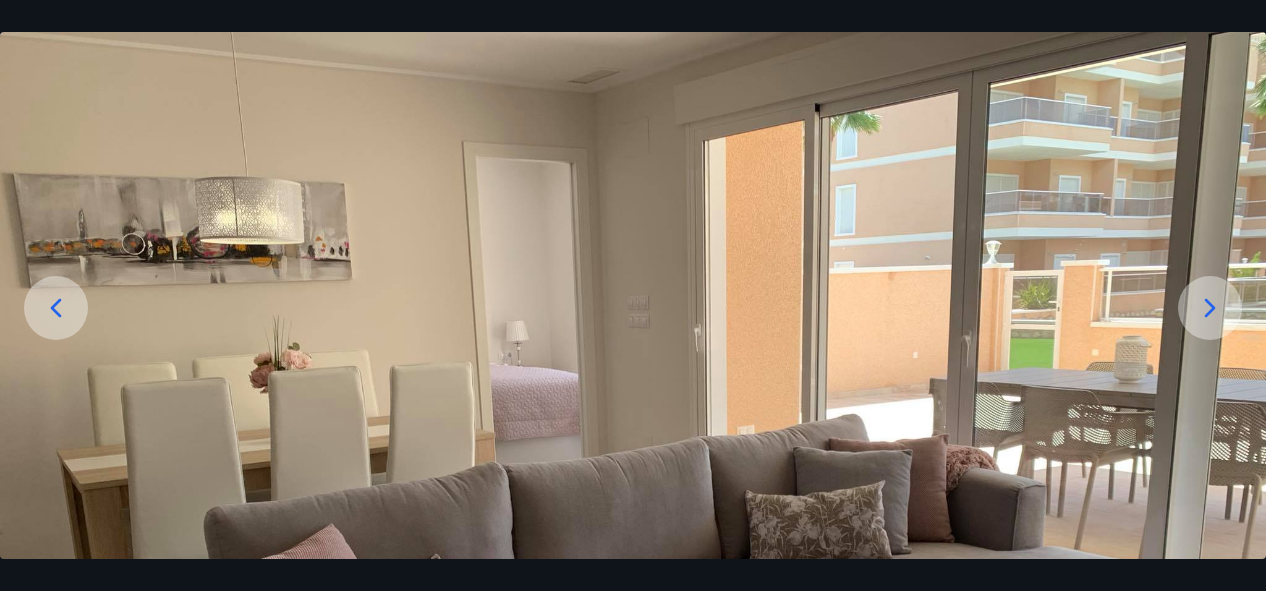 click 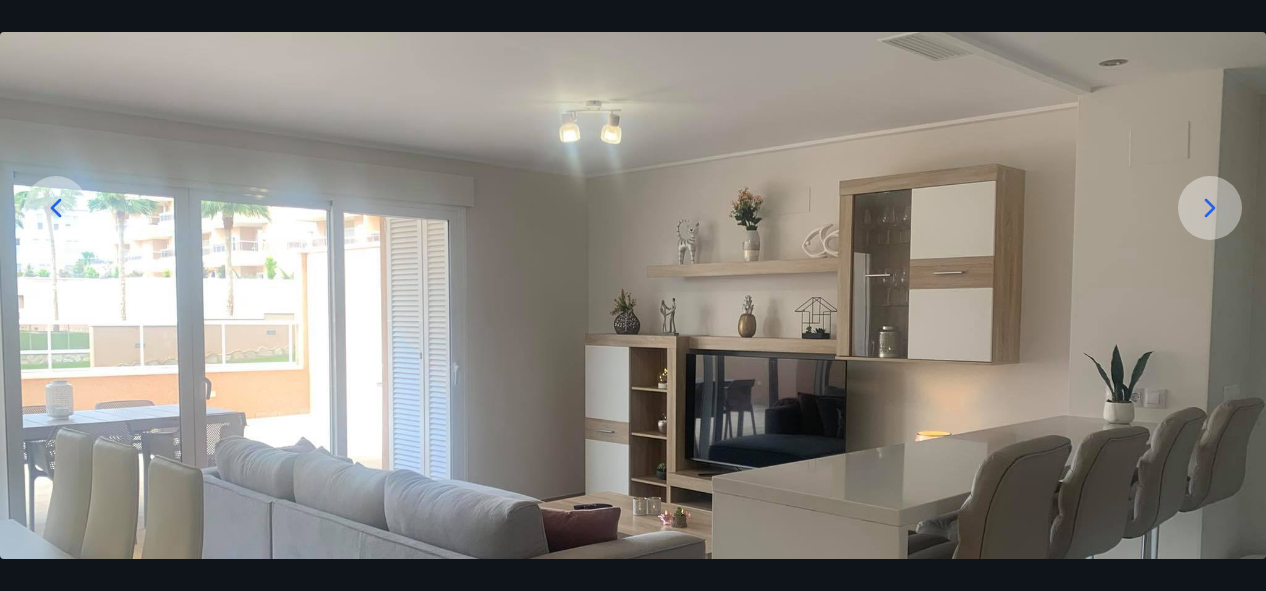 scroll, scrollTop: 200, scrollLeft: 0, axis: vertical 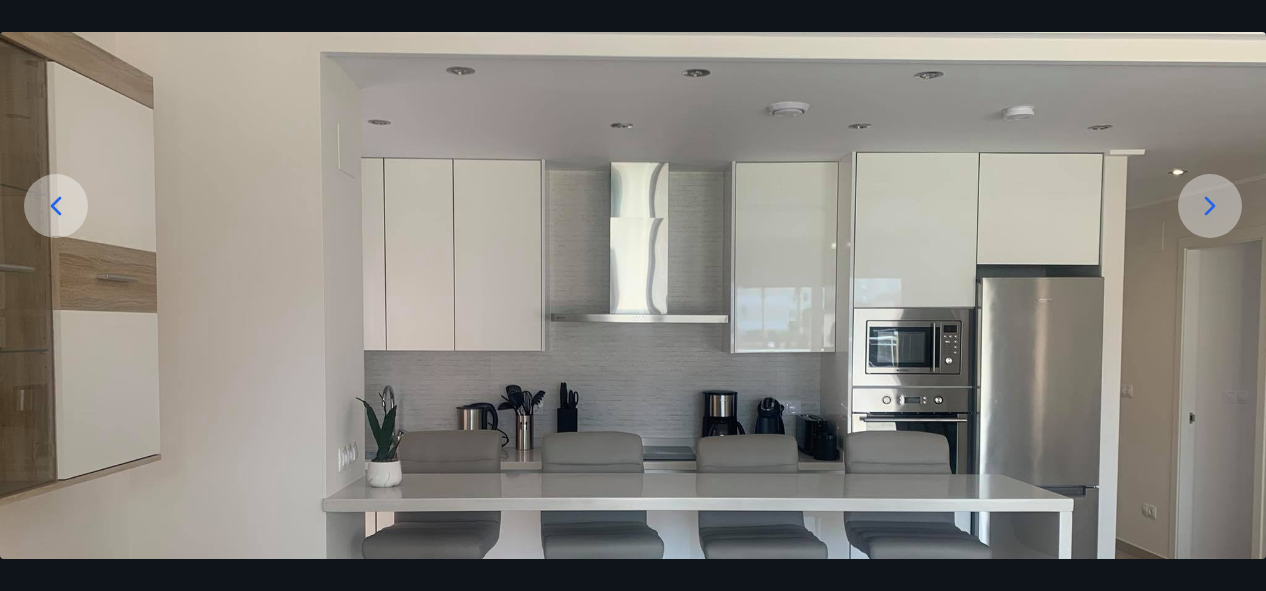 click at bounding box center [1210, 206] 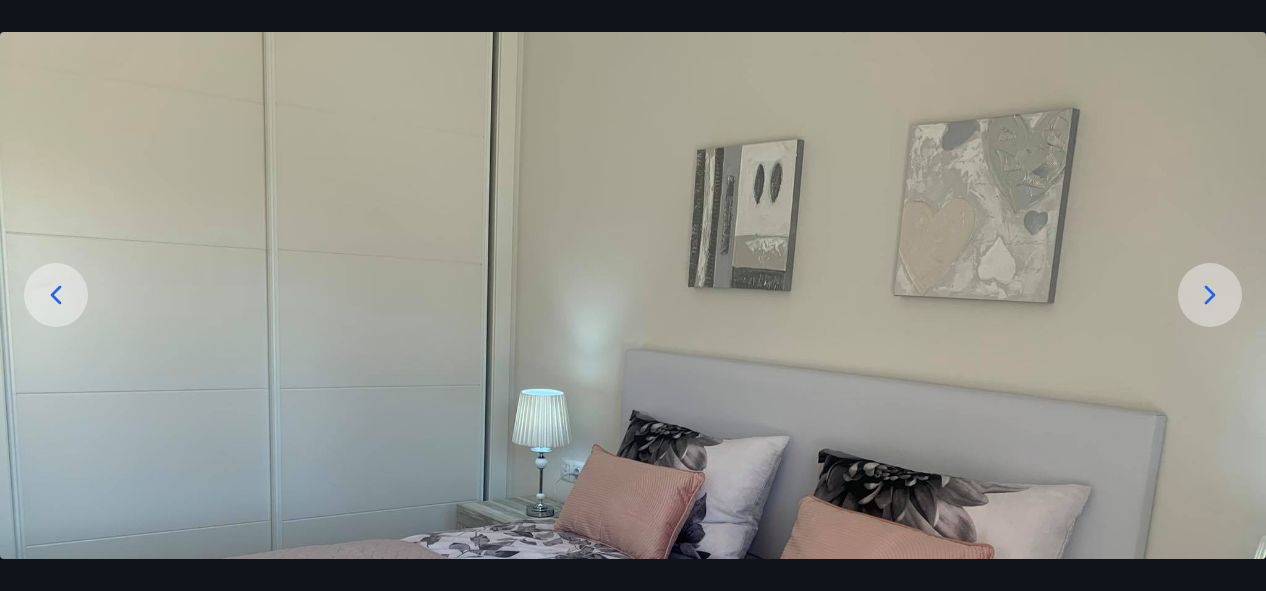scroll, scrollTop: 102, scrollLeft: 0, axis: vertical 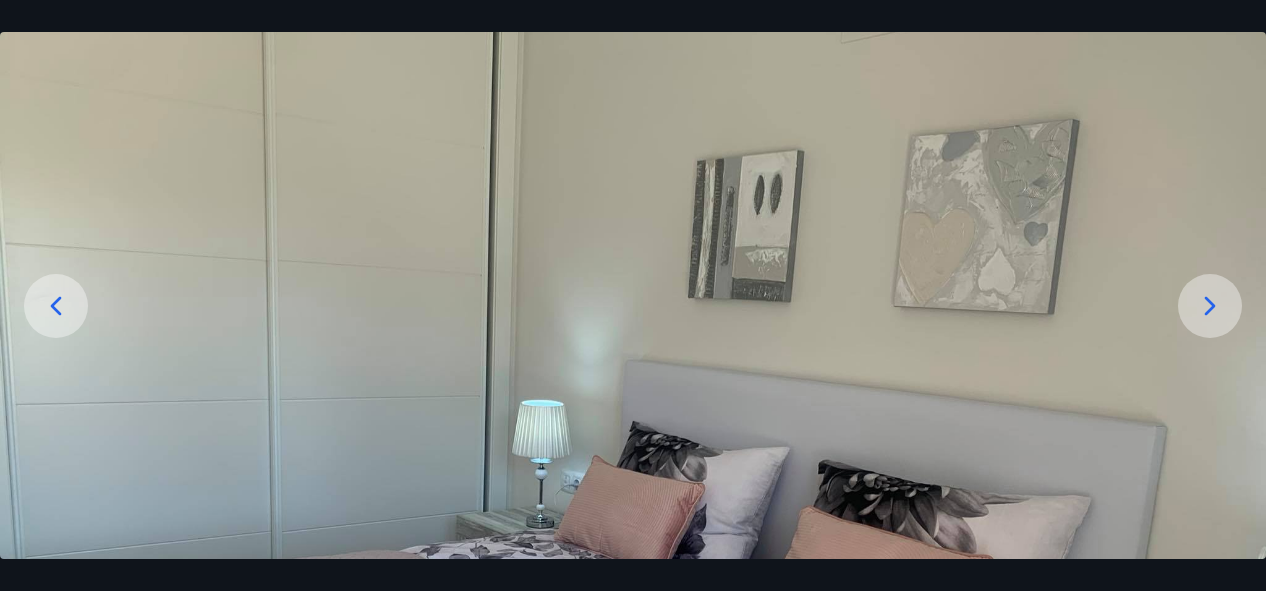 click 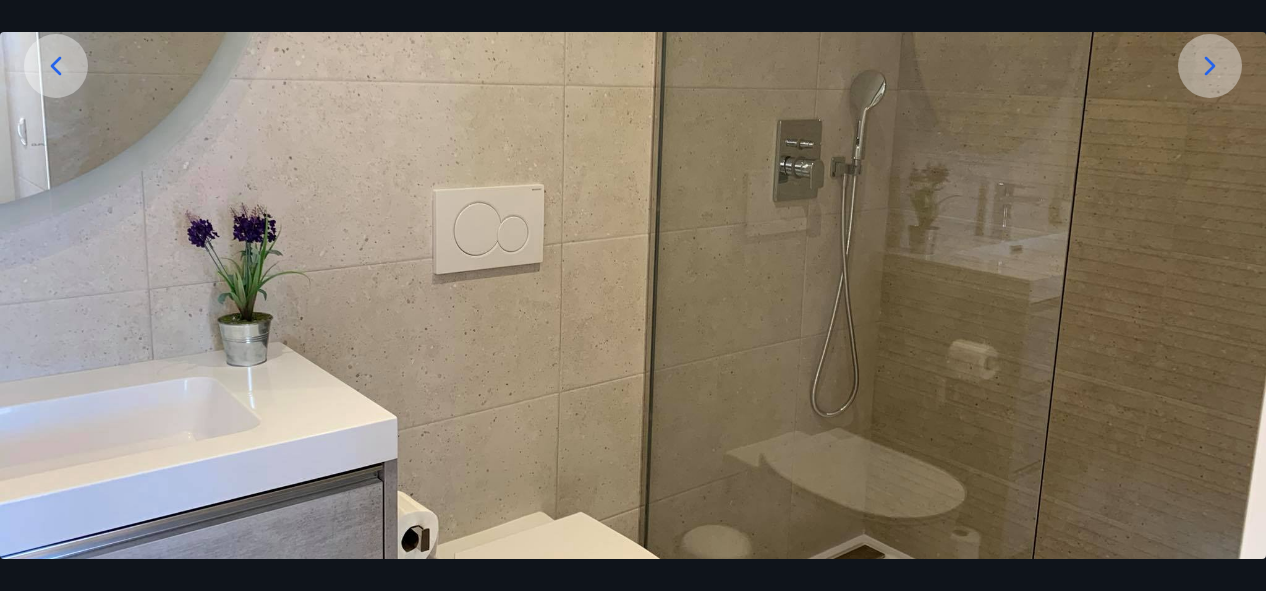 scroll, scrollTop: 102, scrollLeft: 0, axis: vertical 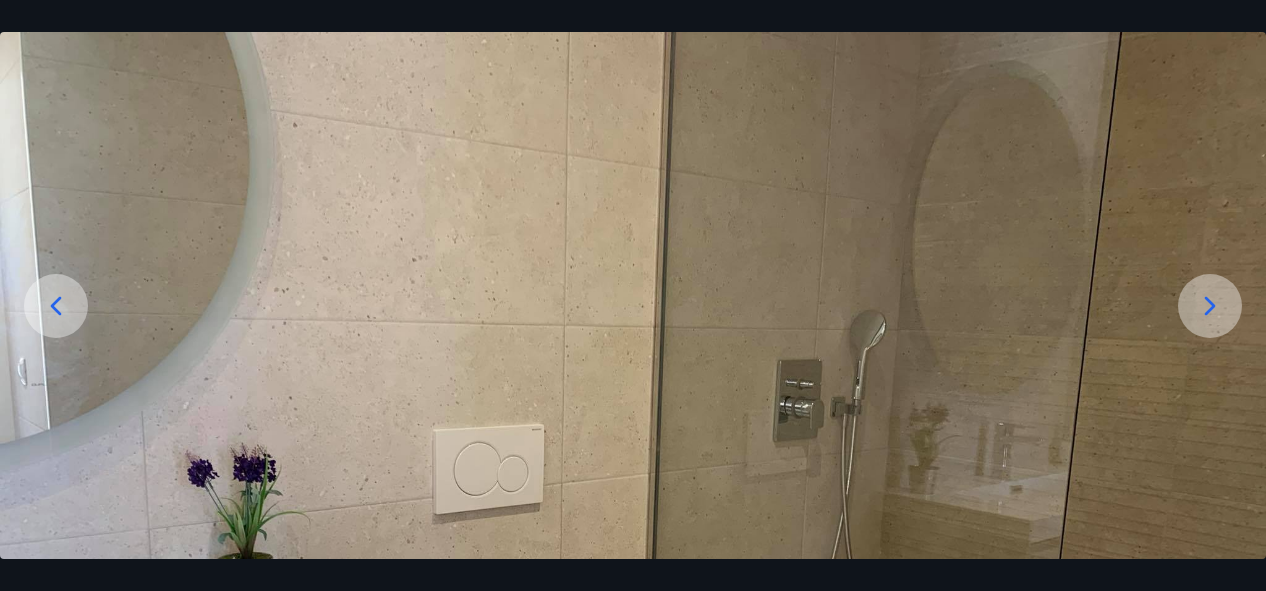 click 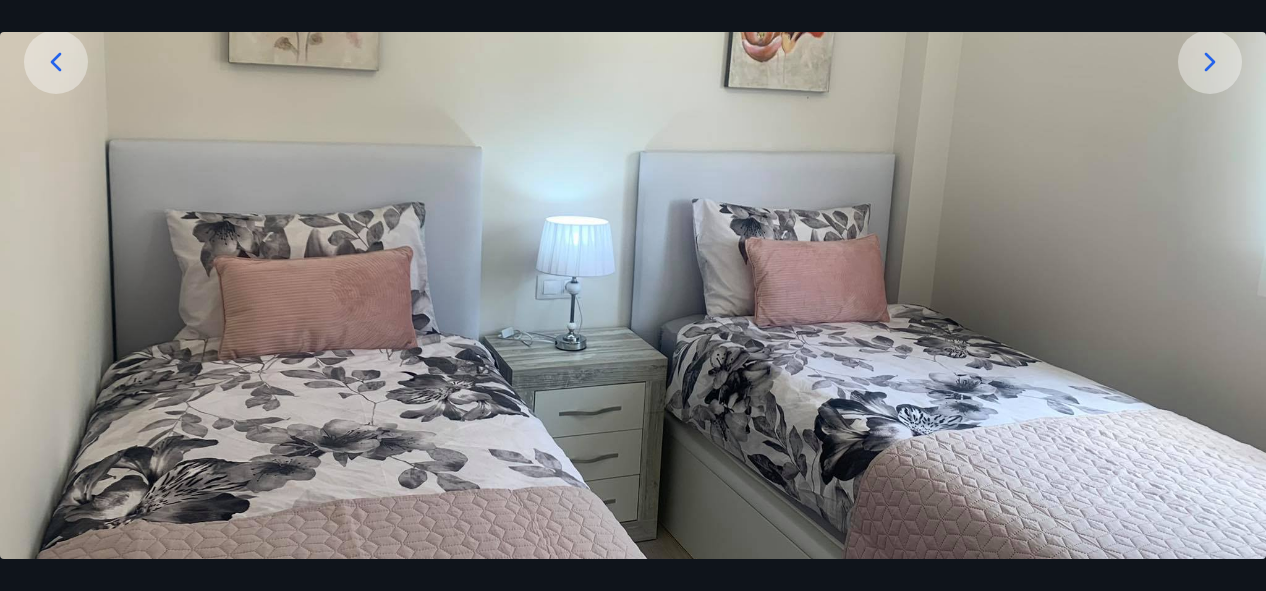 scroll, scrollTop: 202, scrollLeft: 0, axis: vertical 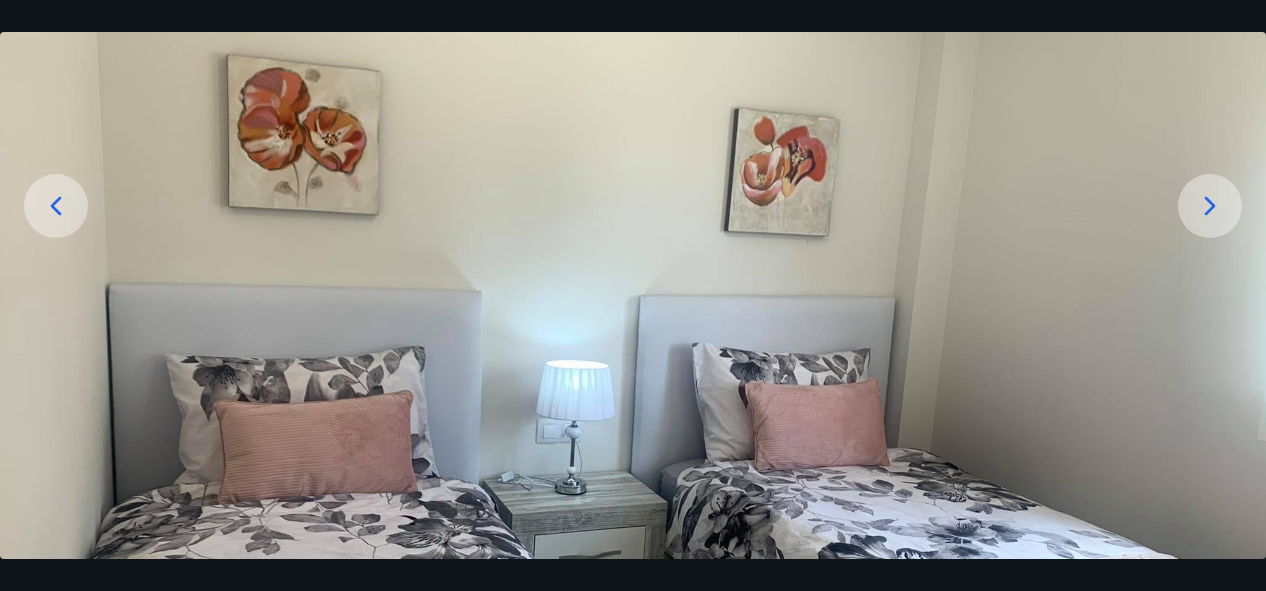 click 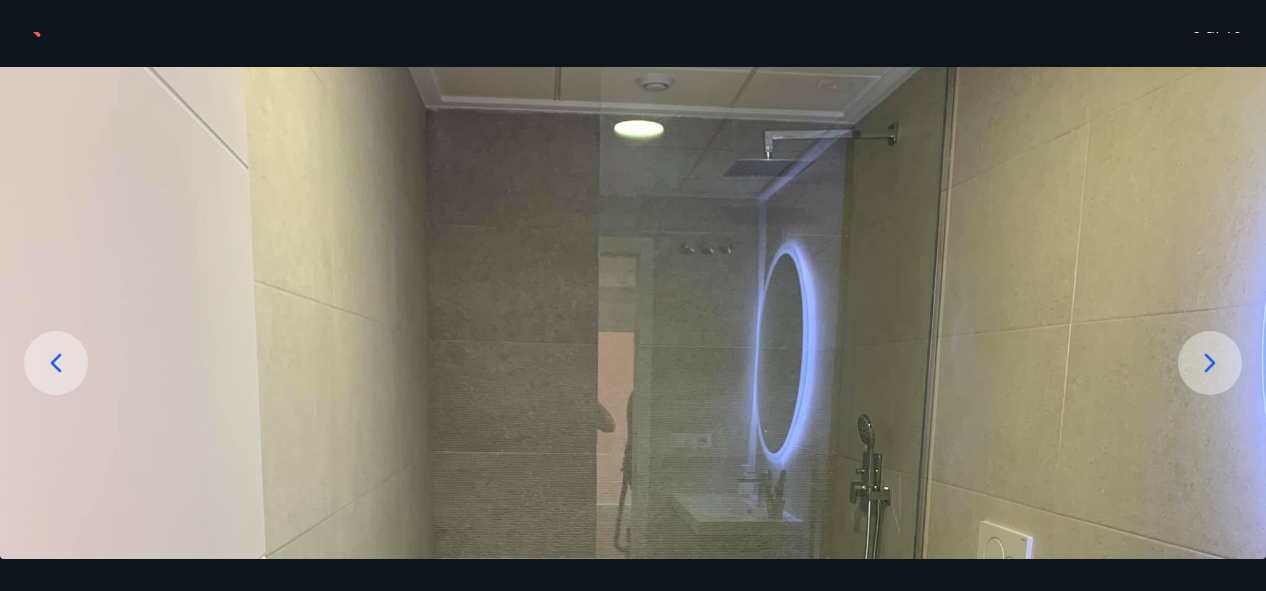scroll, scrollTop: 2, scrollLeft: 0, axis: vertical 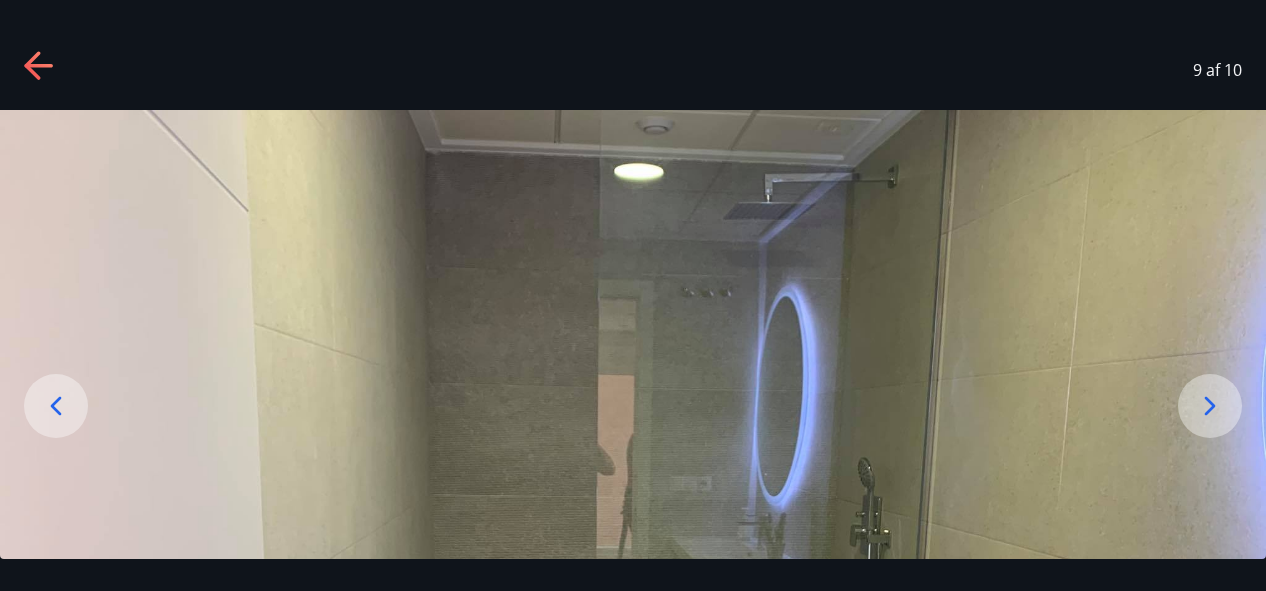 click 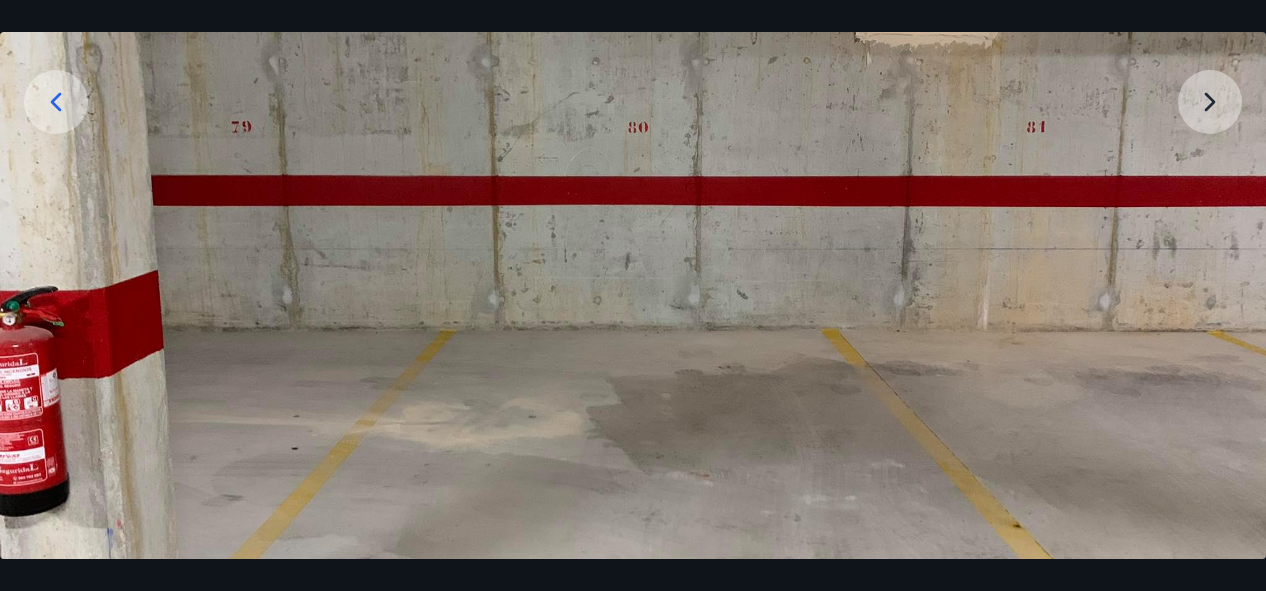 scroll, scrollTop: 302, scrollLeft: 0, axis: vertical 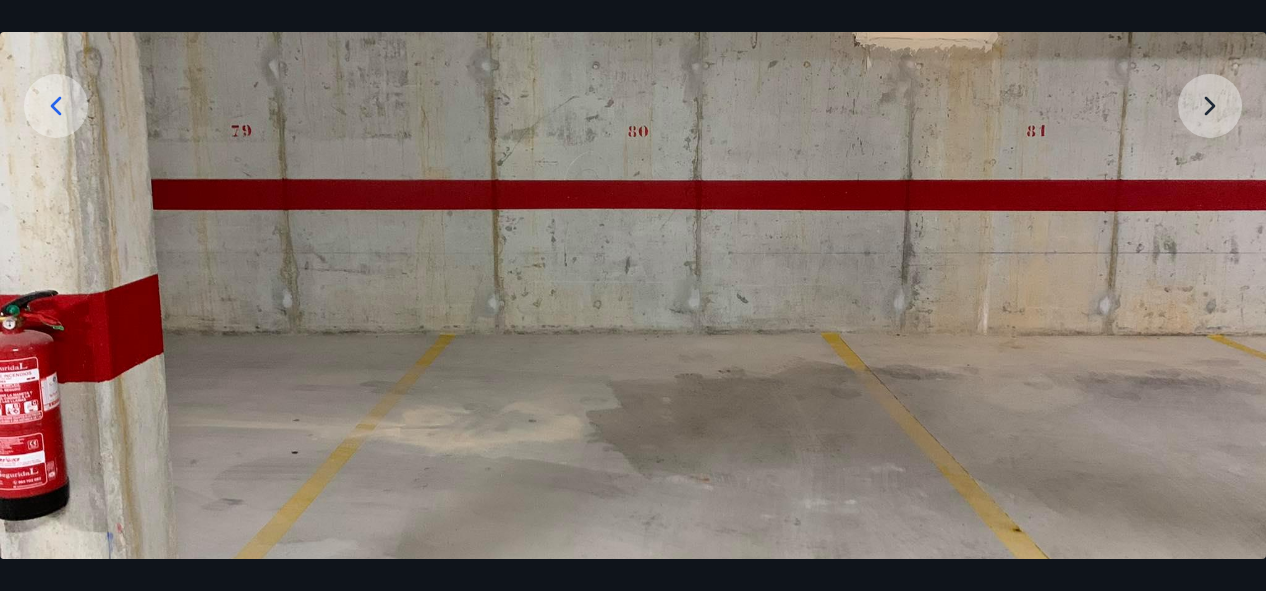 click at bounding box center (633, 285) 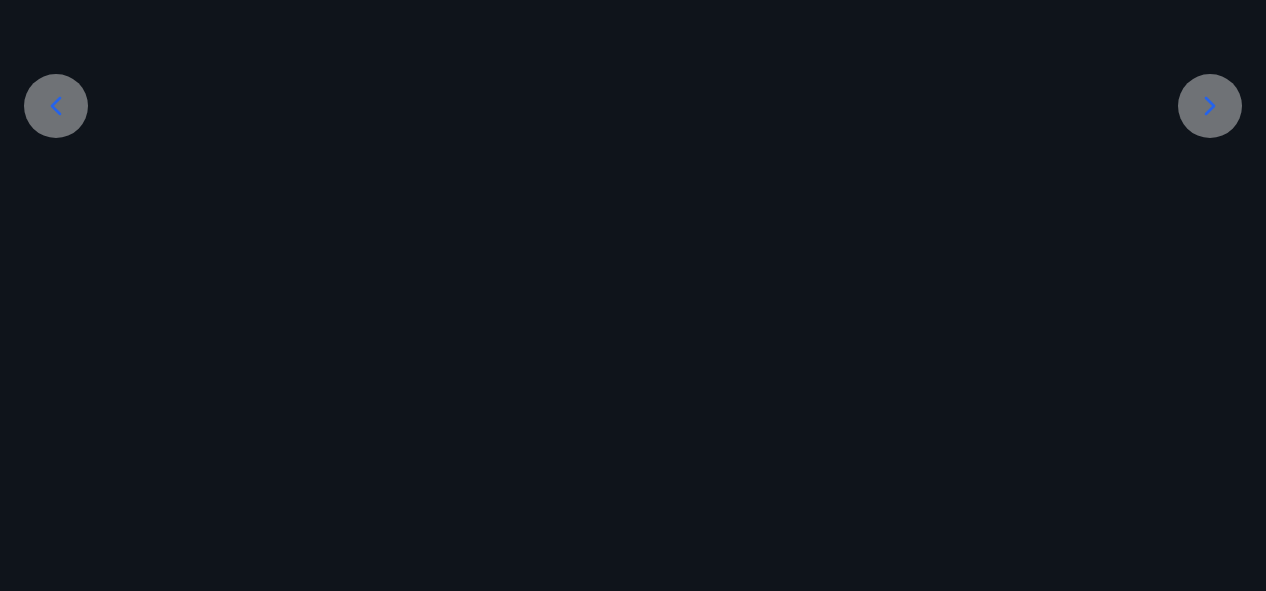 click at bounding box center [56, 106] 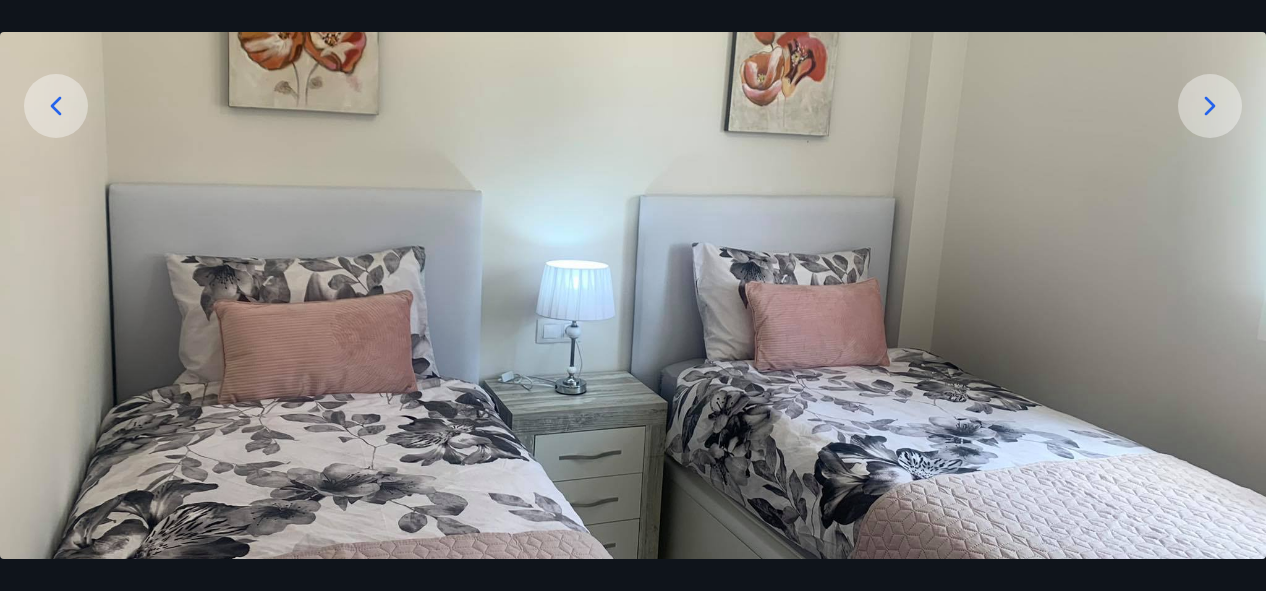 click at bounding box center (56, 106) 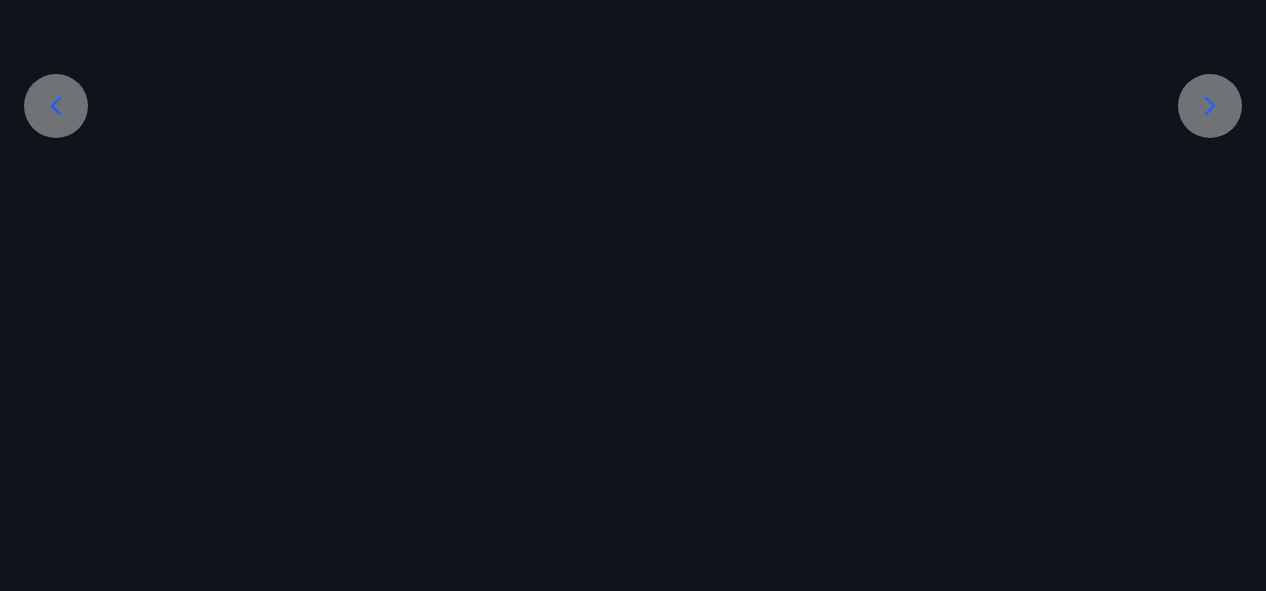 click at bounding box center [56, 106] 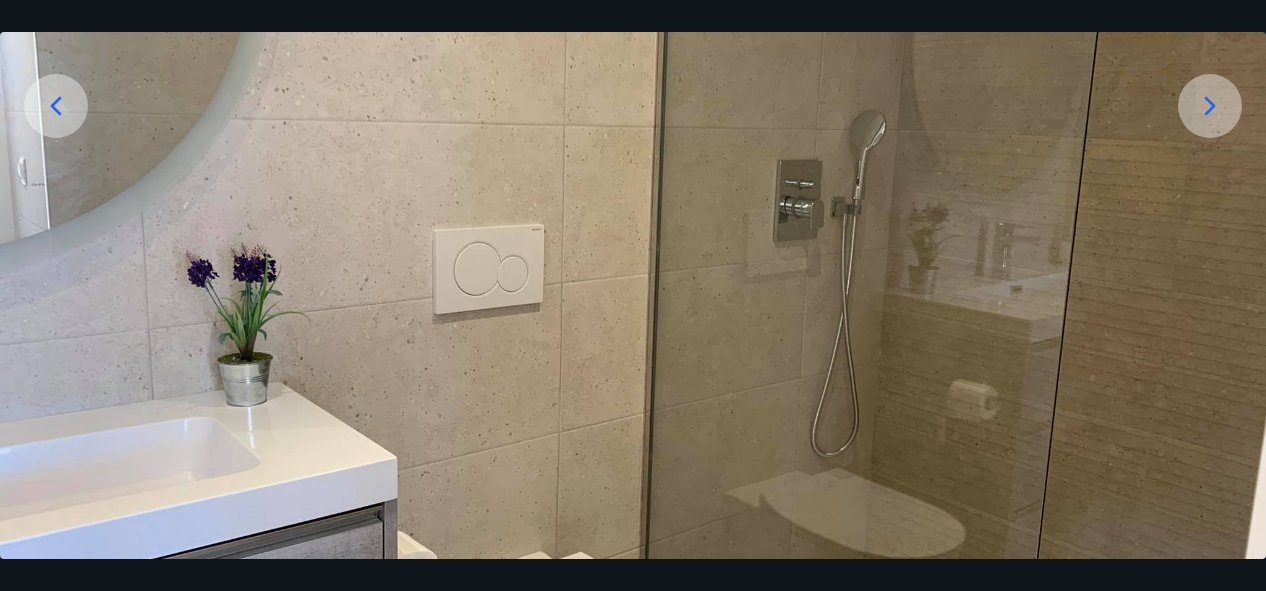 click at bounding box center (56, 106) 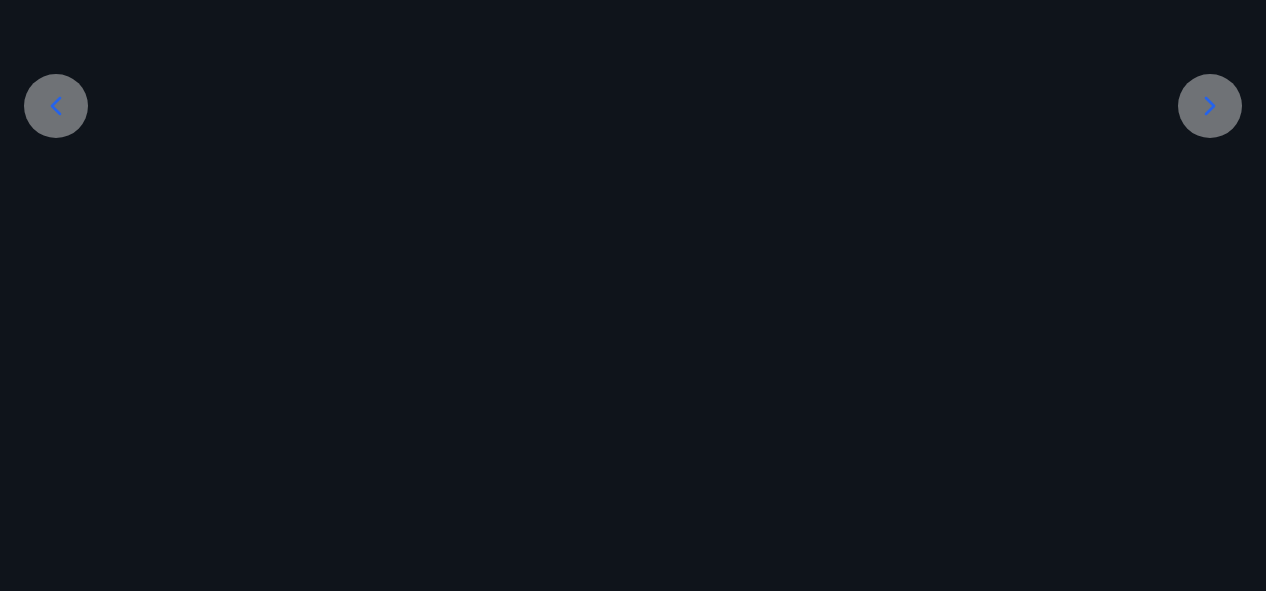 click at bounding box center [56, 106] 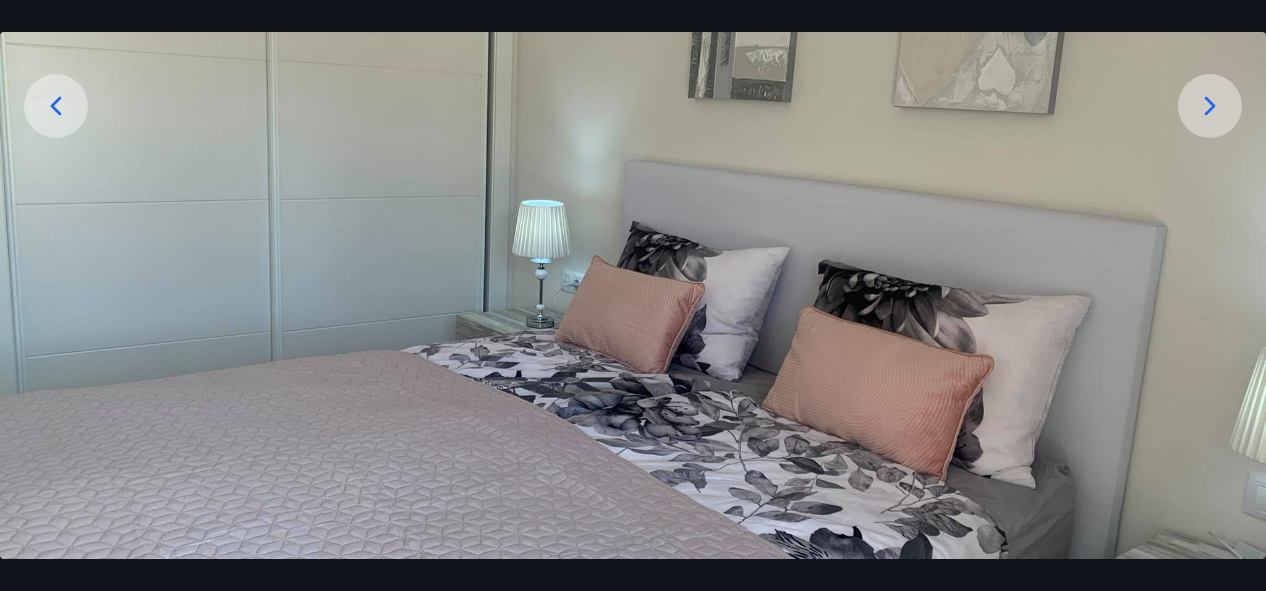 click at bounding box center [56, 106] 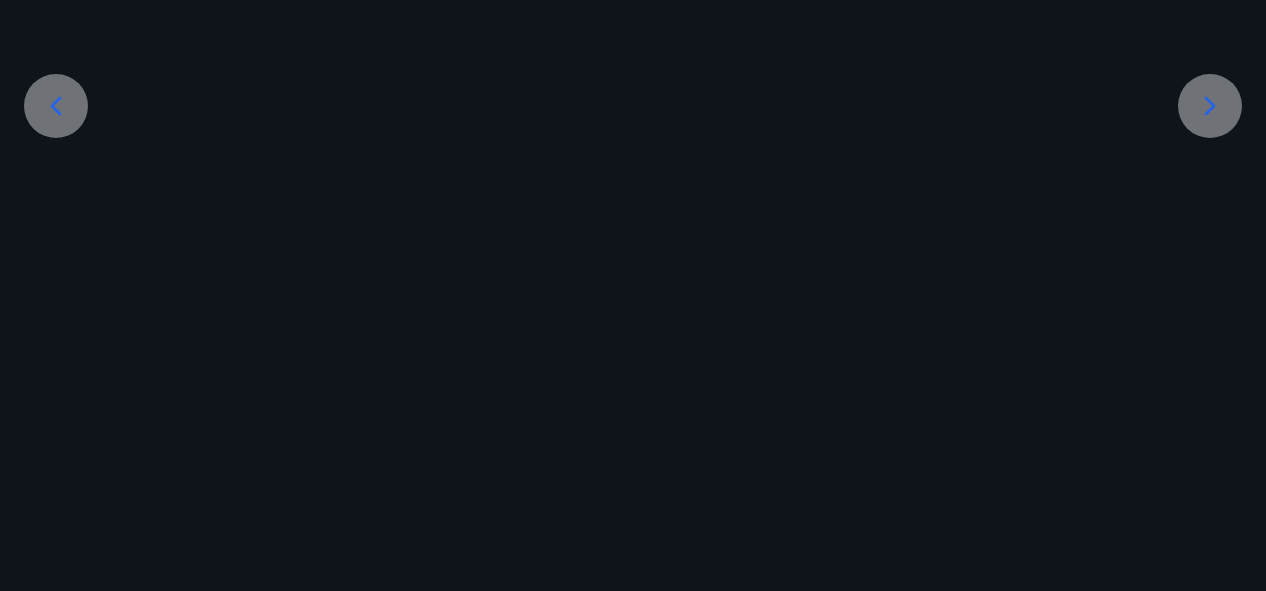 click at bounding box center (56, 106) 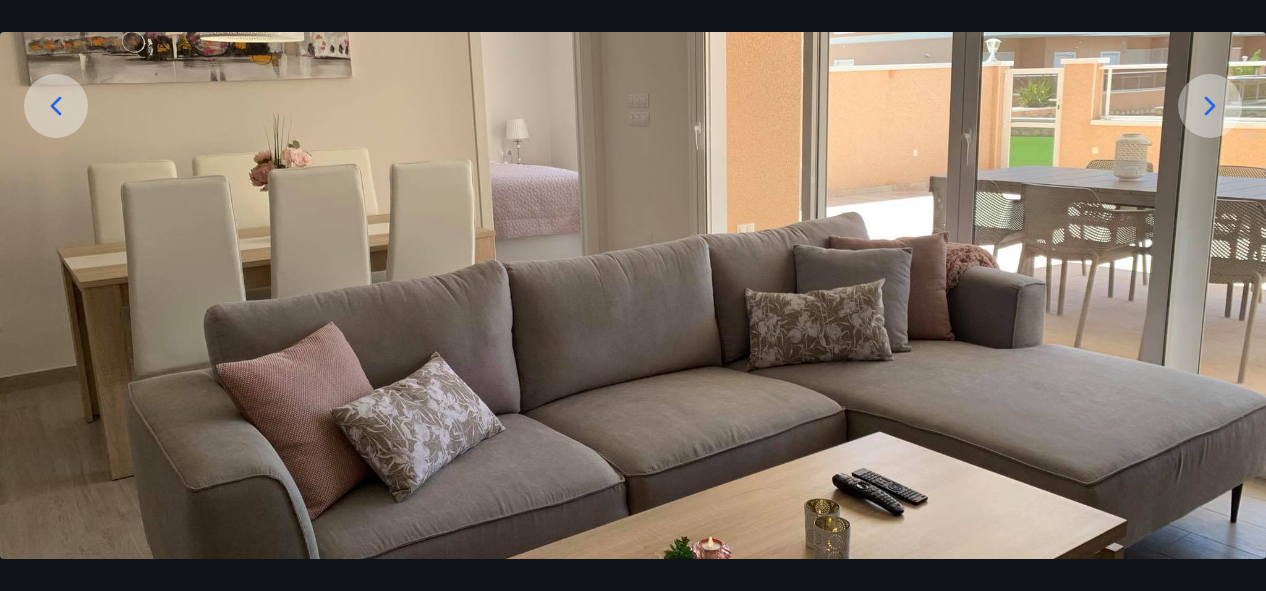 click at bounding box center [56, 106] 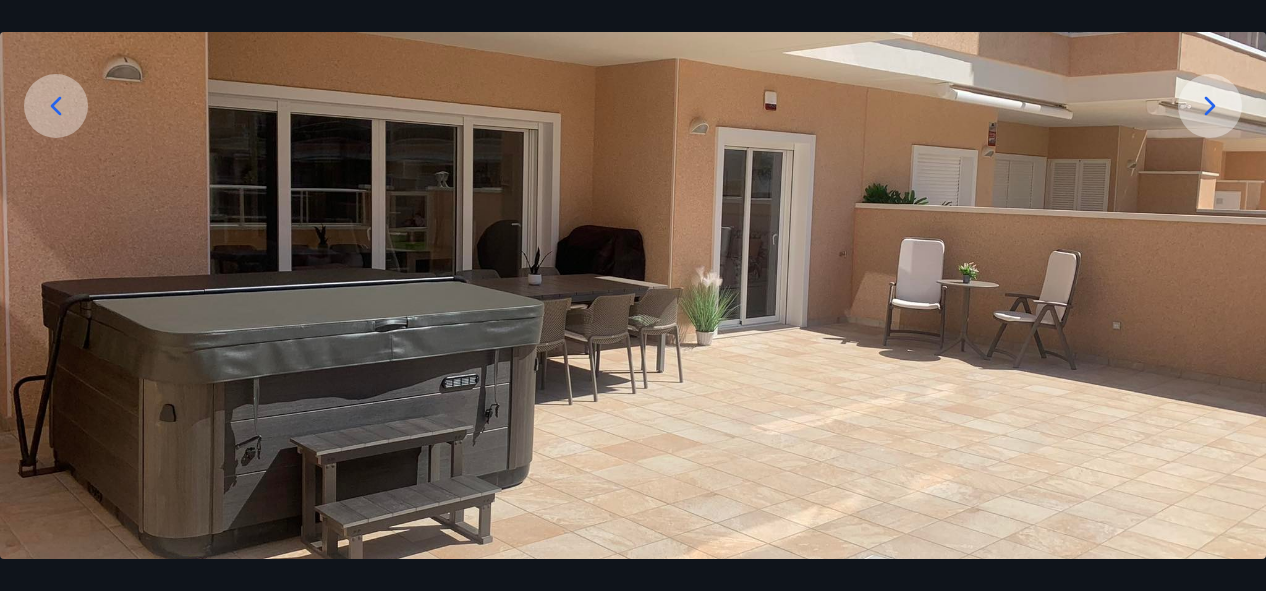 click at bounding box center (56, 106) 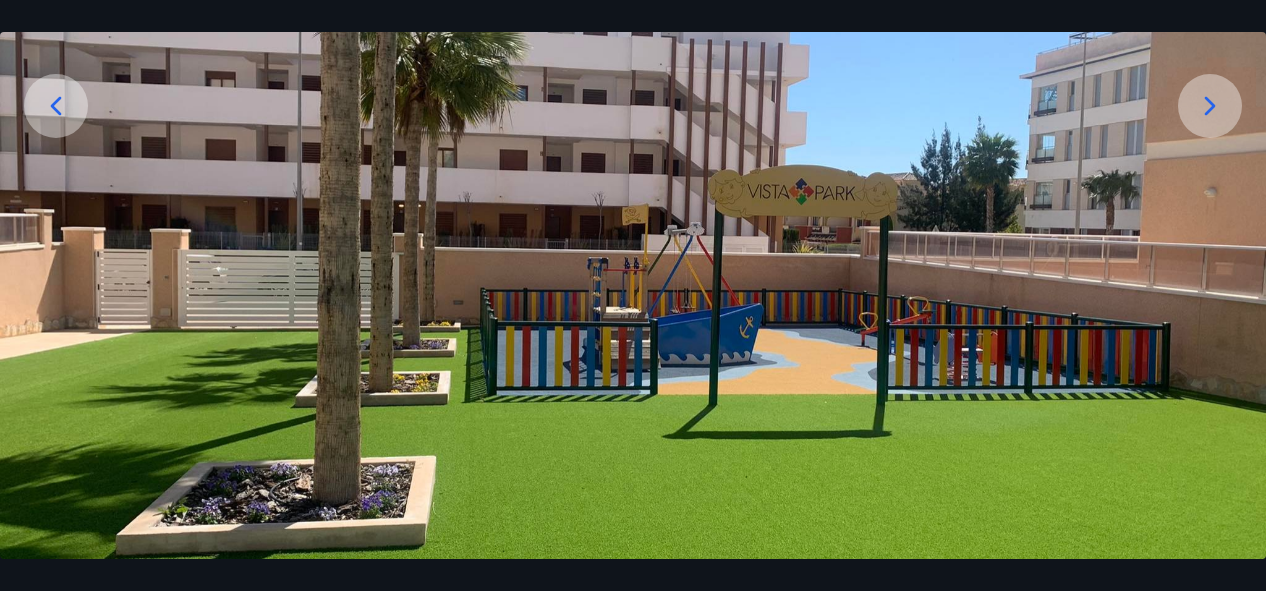 click 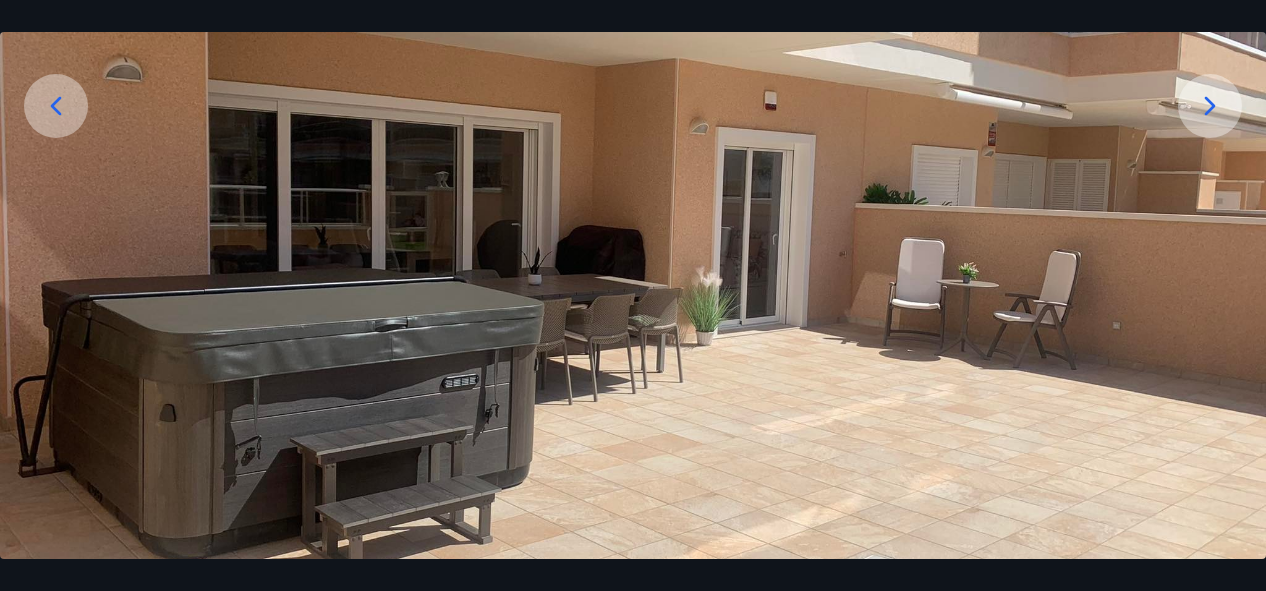 click 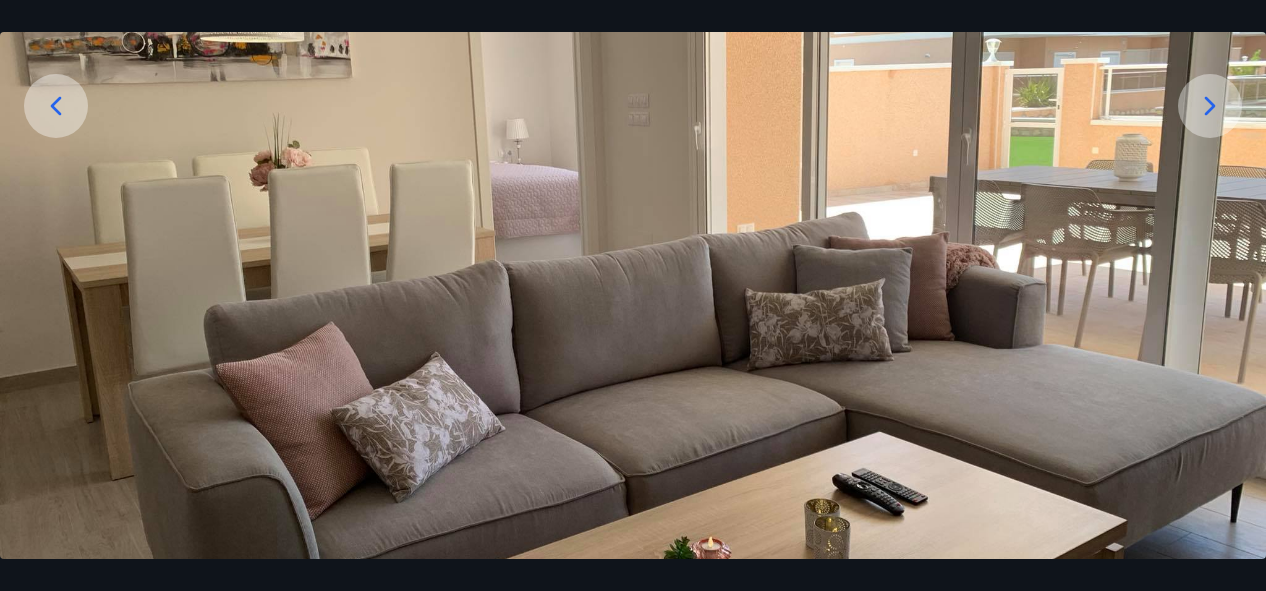 click at bounding box center (1210, 106) 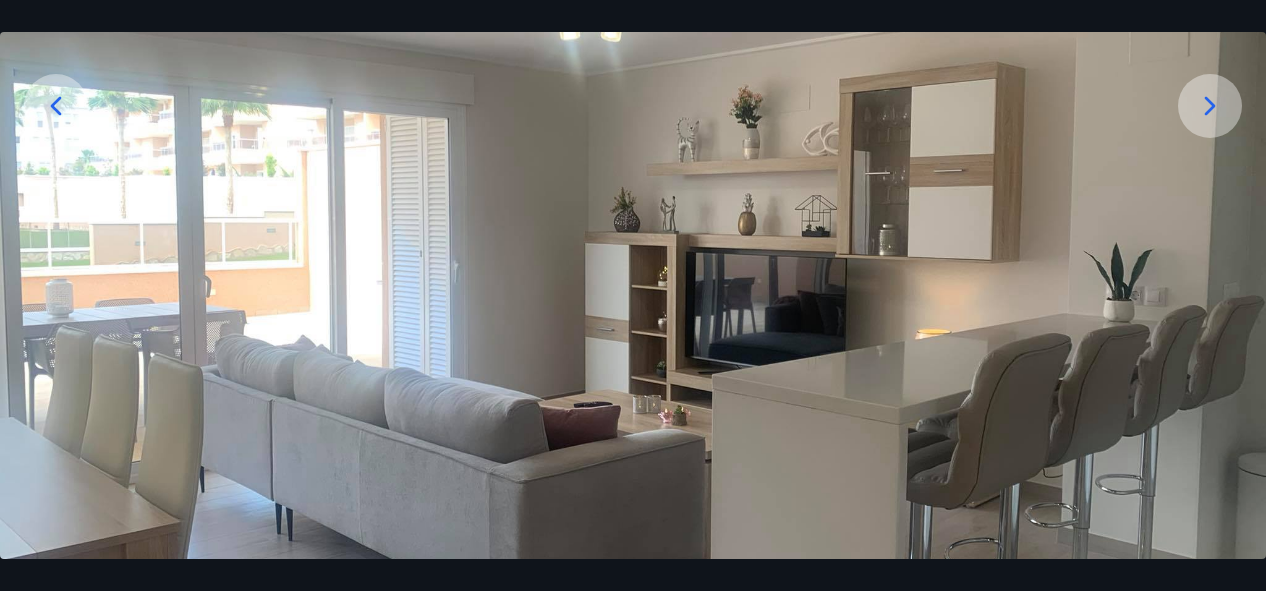 click 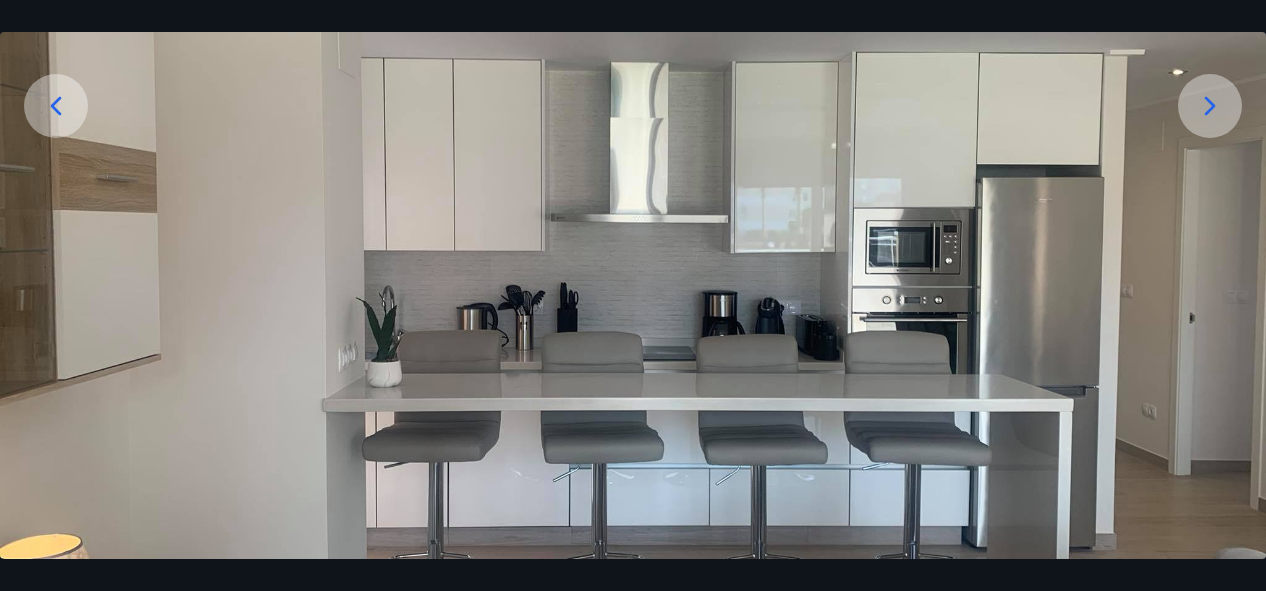 click 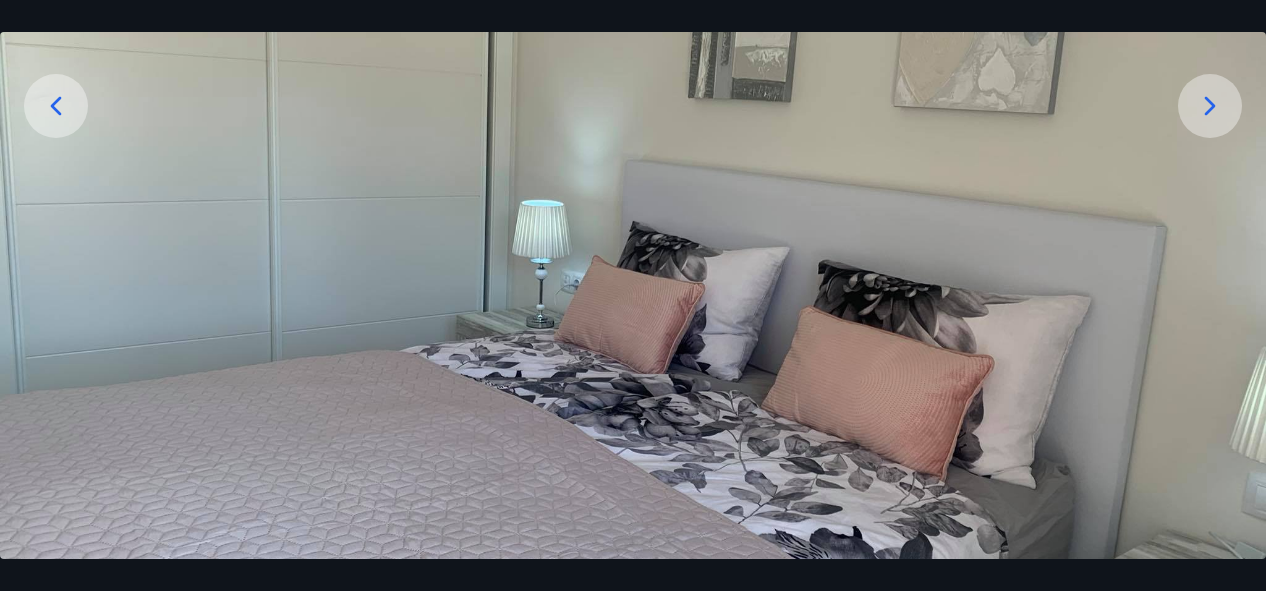 click 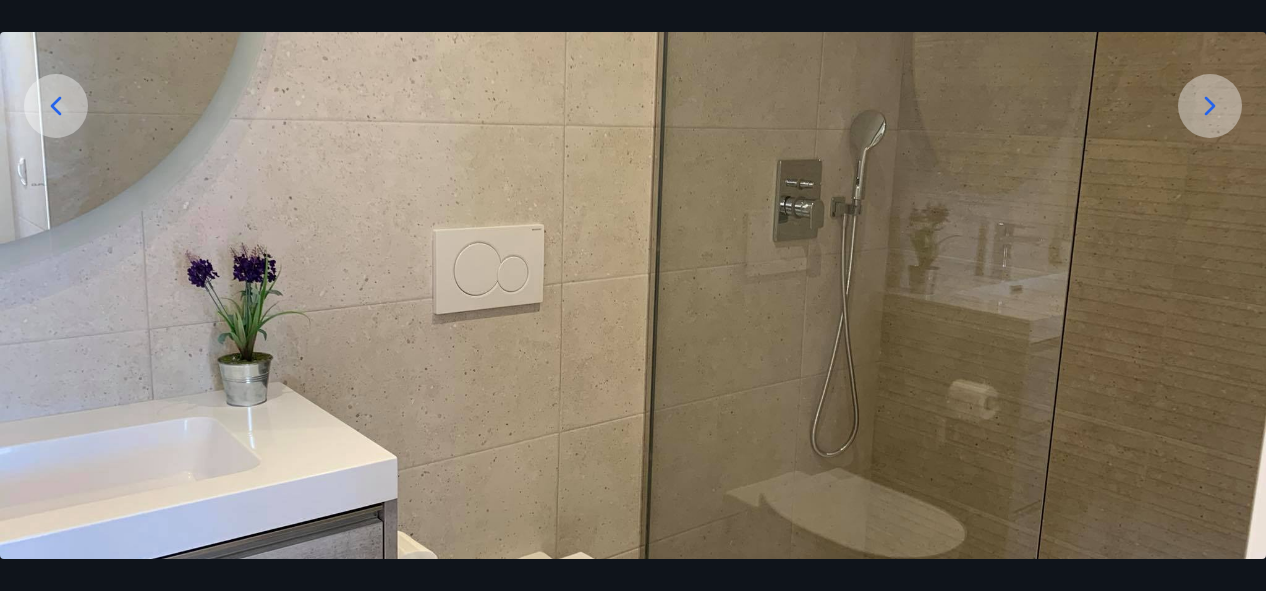 click 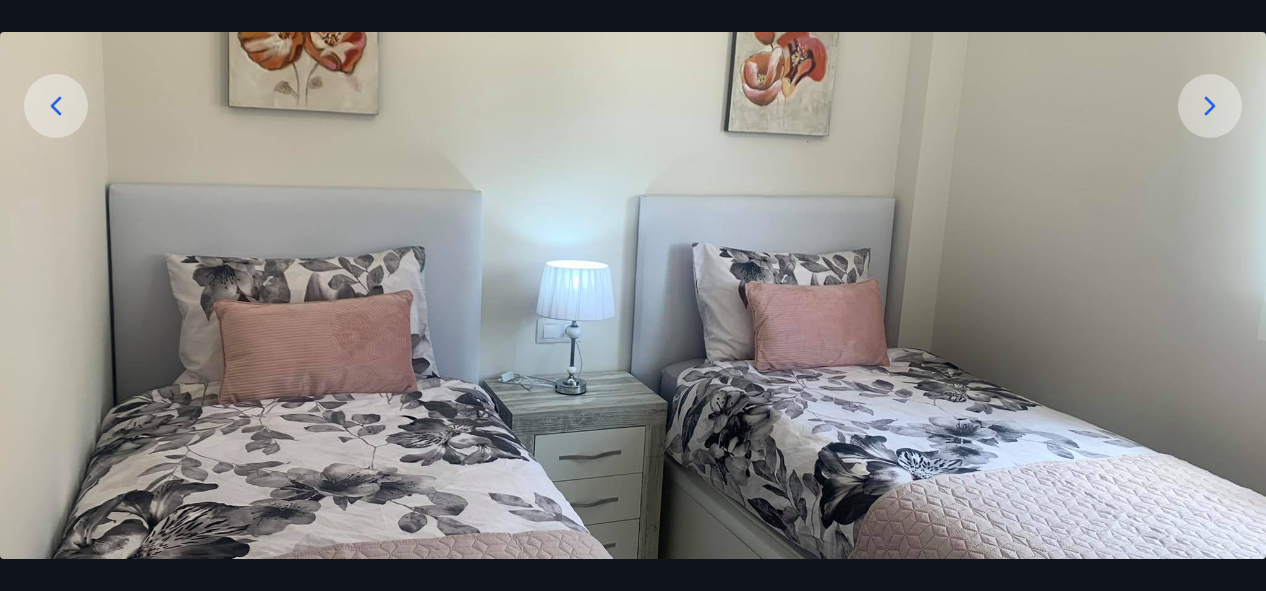 click 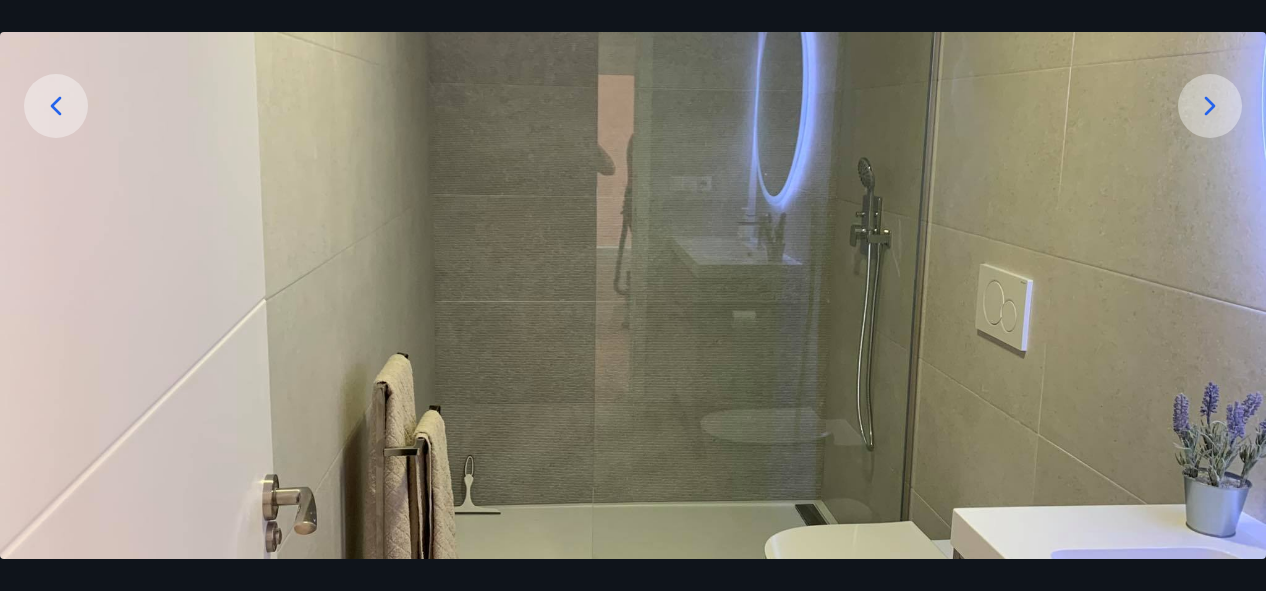 click 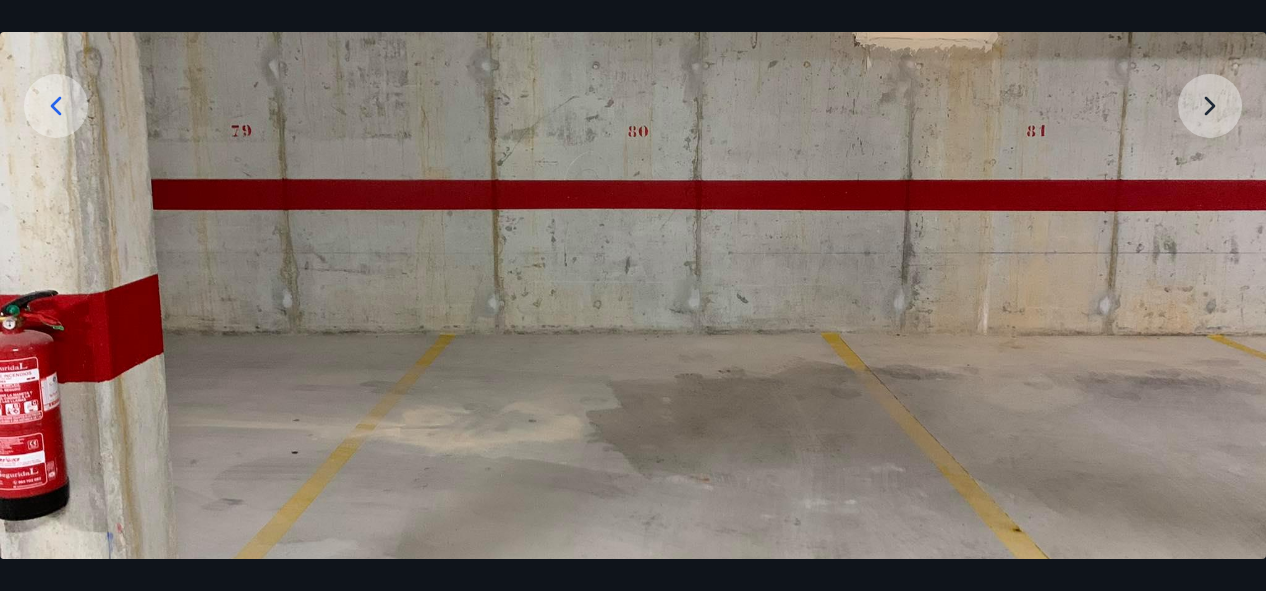 click at bounding box center [633, 285] 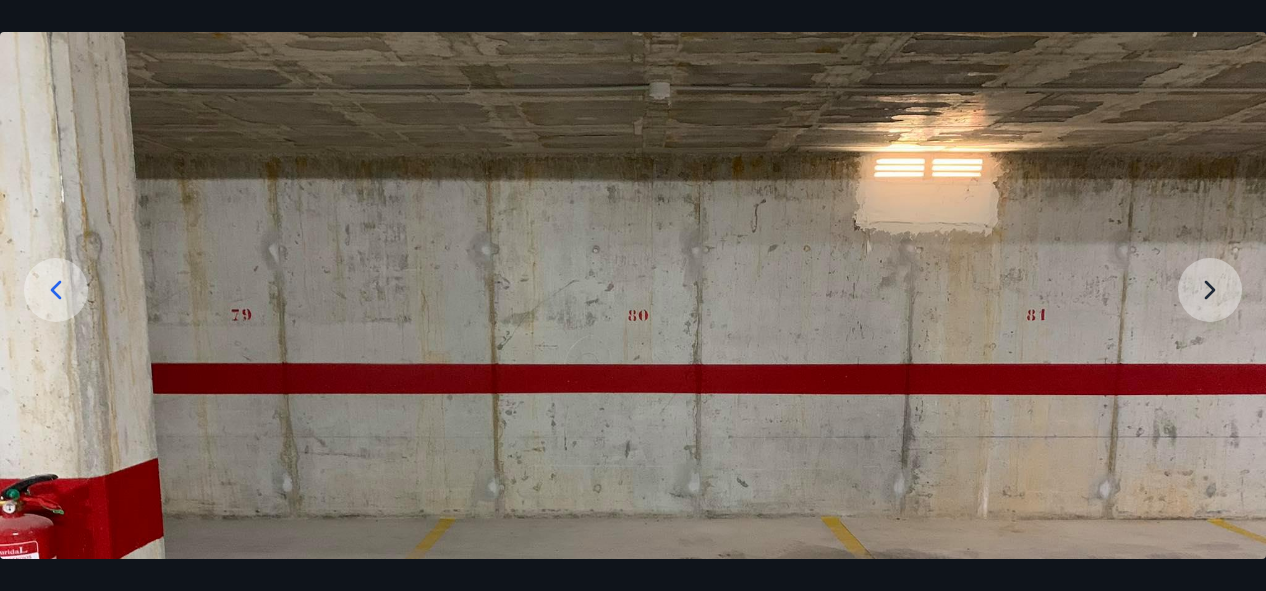 scroll, scrollTop: 102, scrollLeft: 0, axis: vertical 